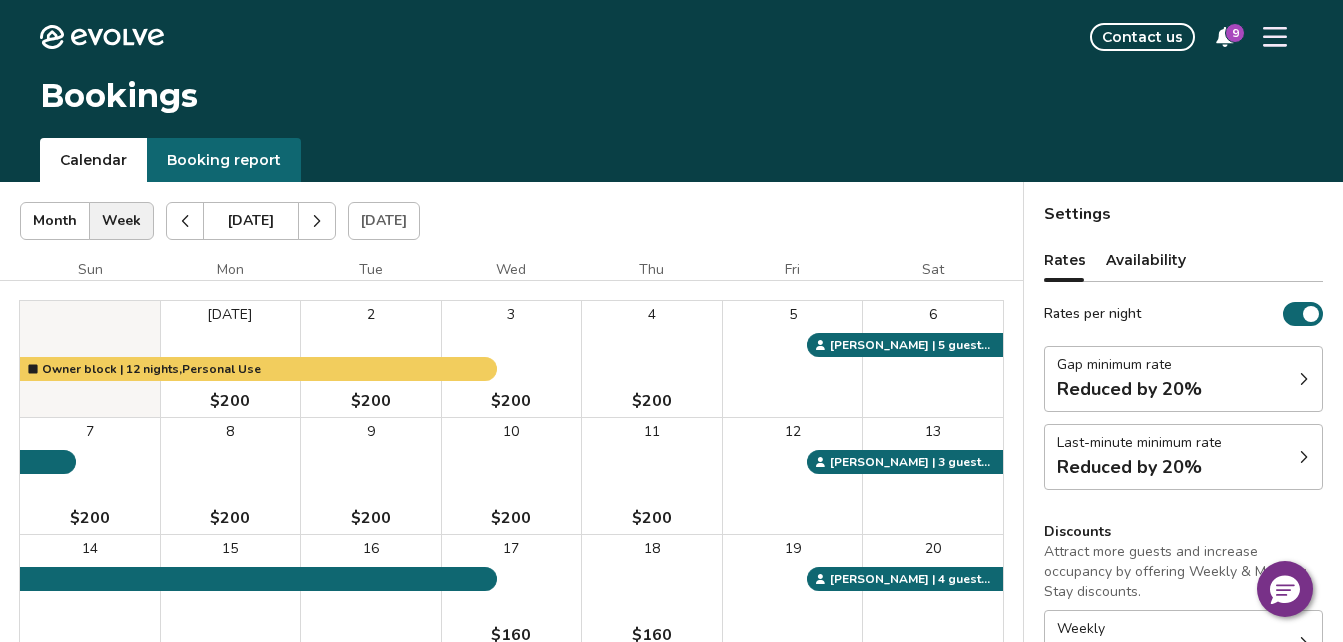 scroll, scrollTop: 0, scrollLeft: 0, axis: both 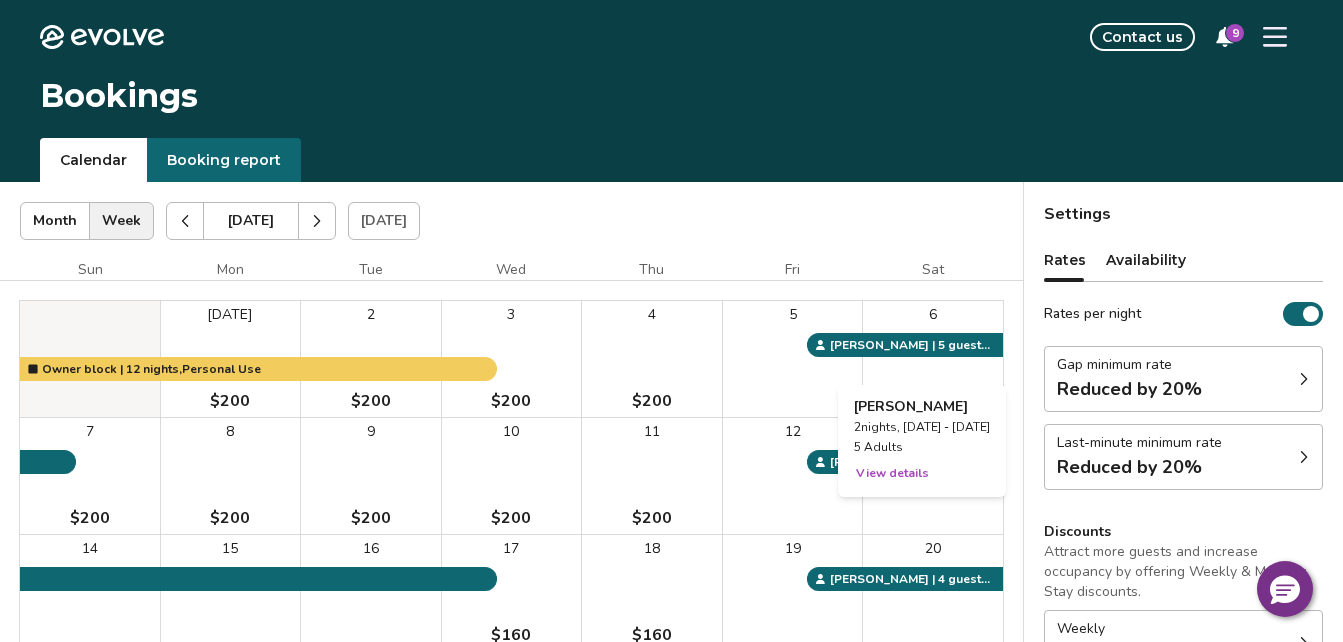 click on "6" at bounding box center (933, 359) 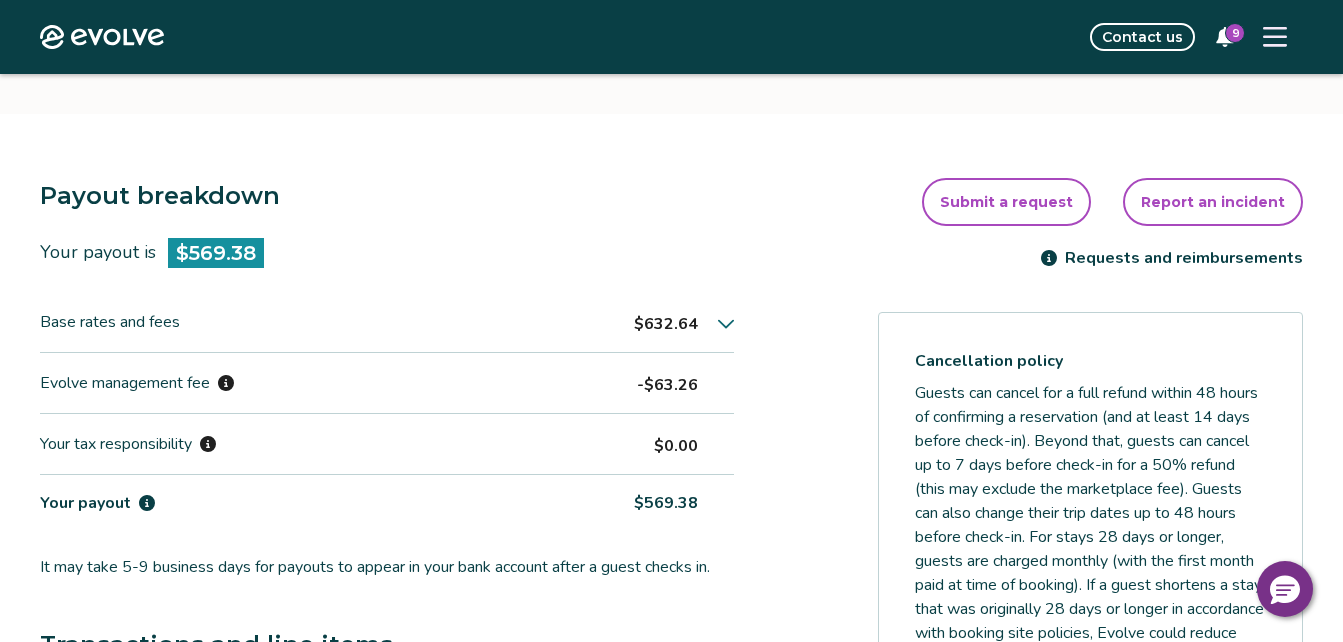 scroll, scrollTop: 480, scrollLeft: 0, axis: vertical 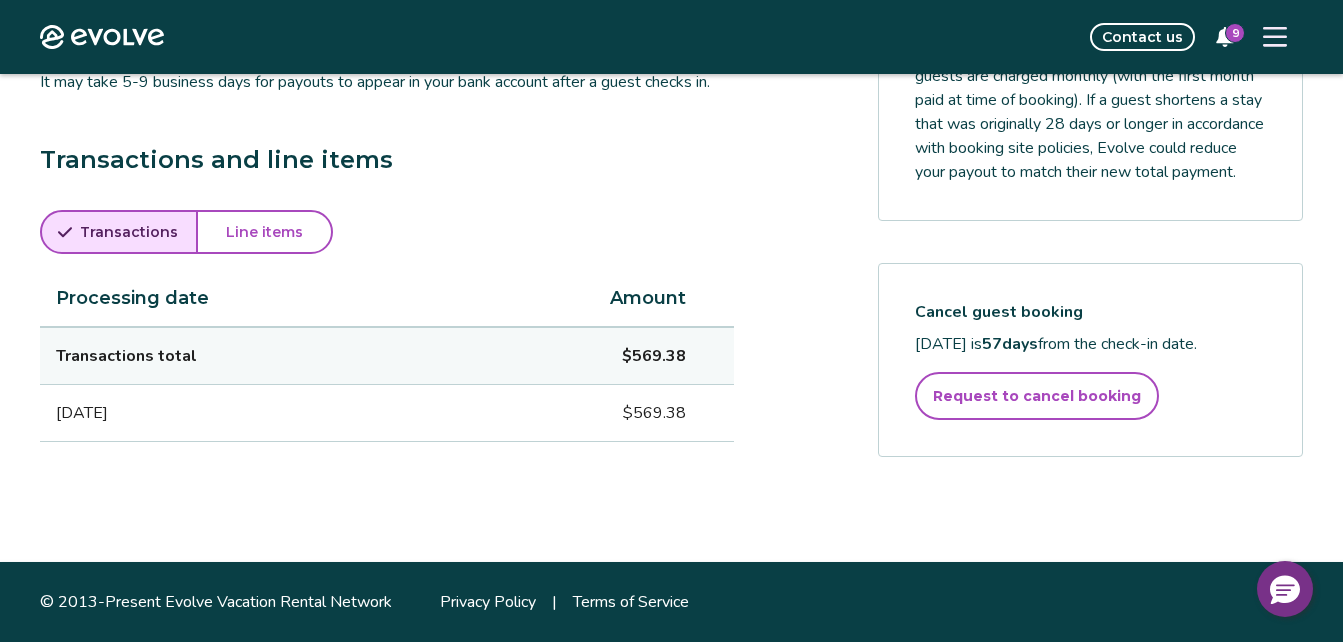 click on "Evolve Contact us 9" at bounding box center [671, 37] 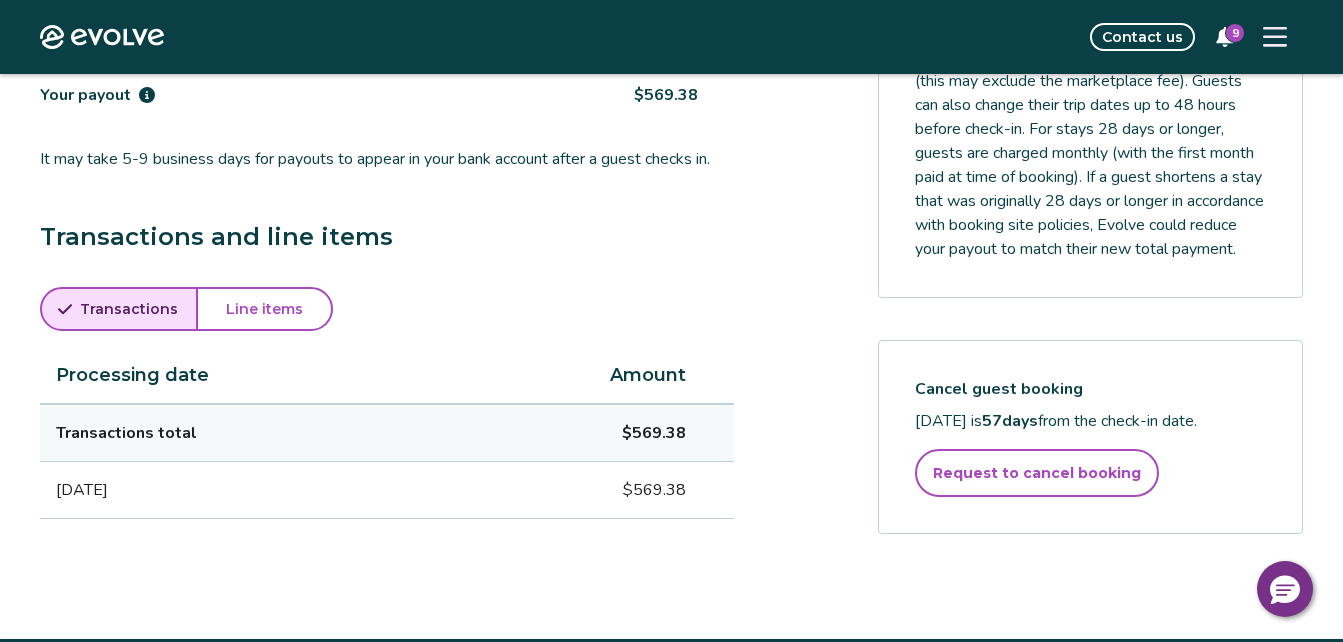 click on "Evolve Contact us 9" at bounding box center [671, 37] 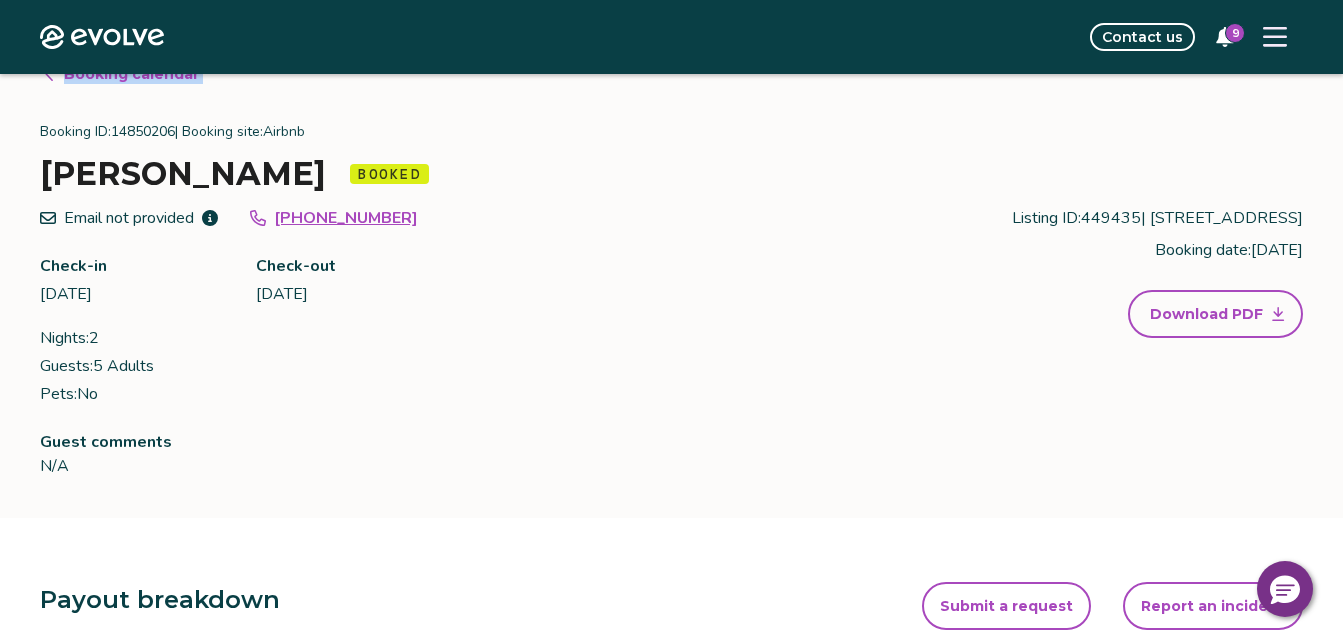 scroll, scrollTop: 0, scrollLeft: 0, axis: both 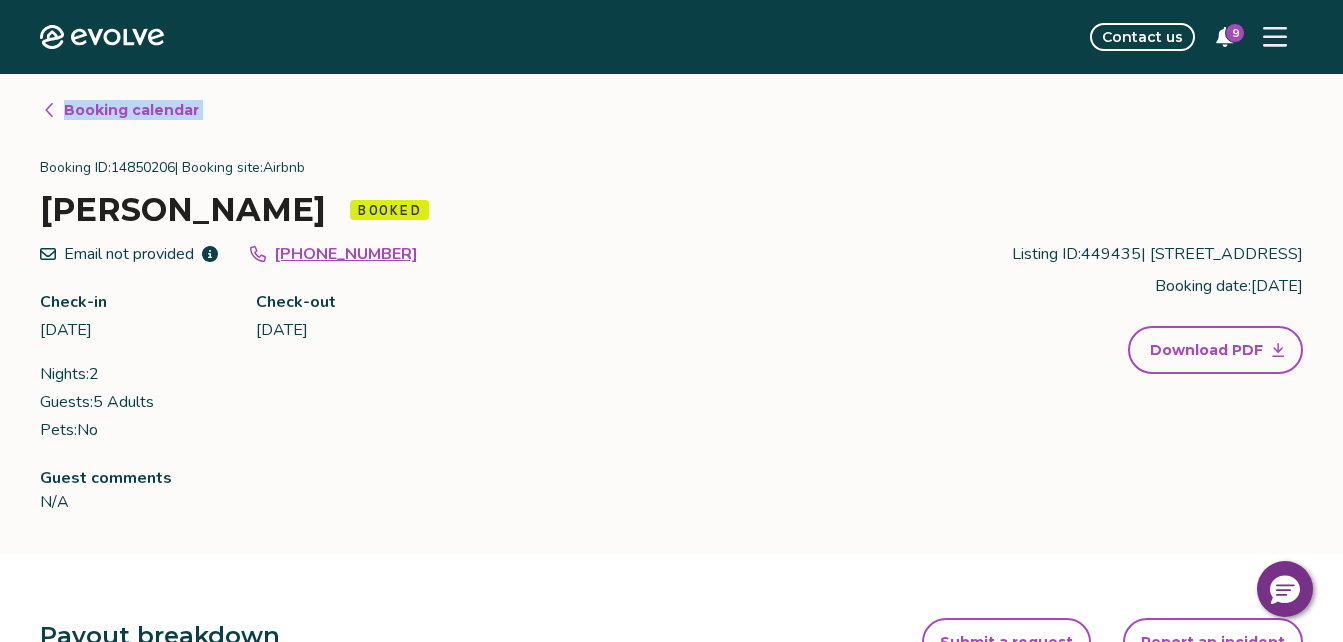 click 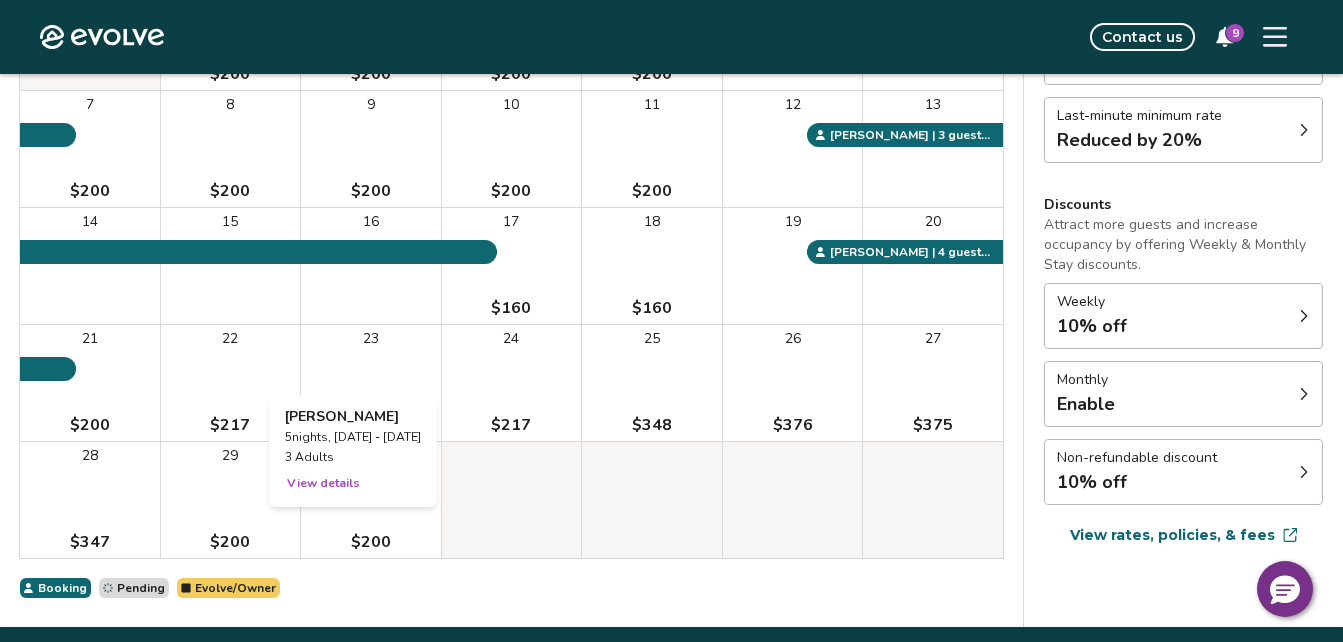 scroll, scrollTop: 192, scrollLeft: 0, axis: vertical 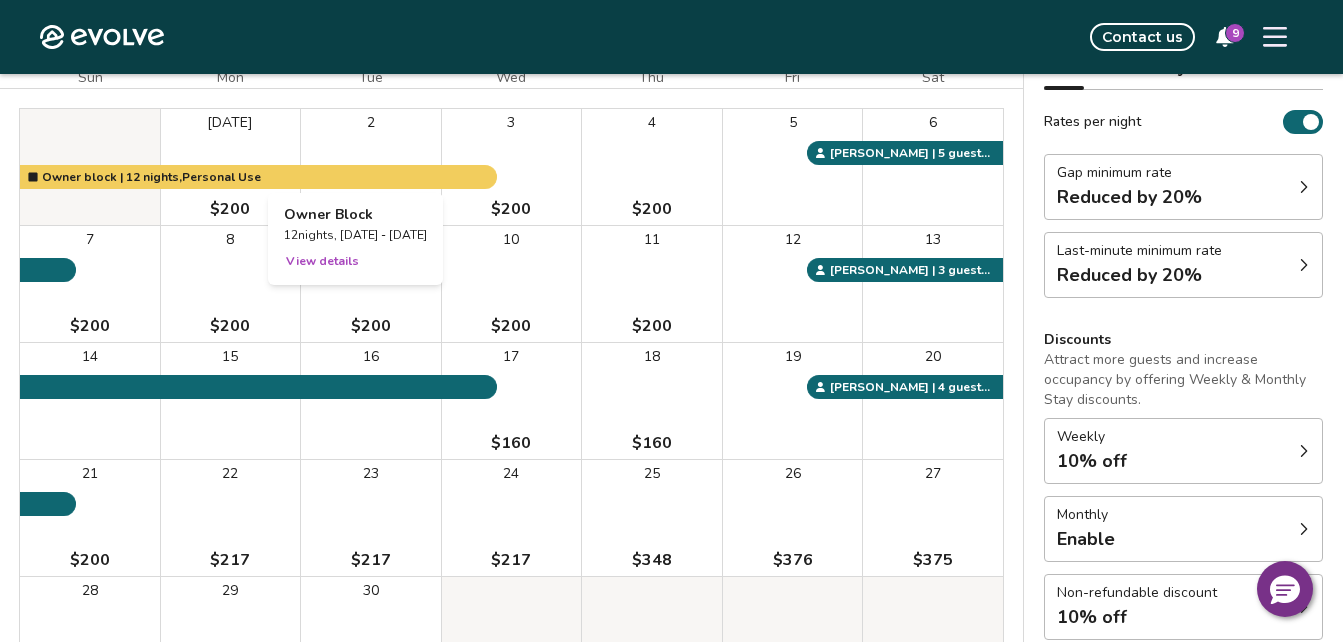 click at bounding box center [371, 167] 